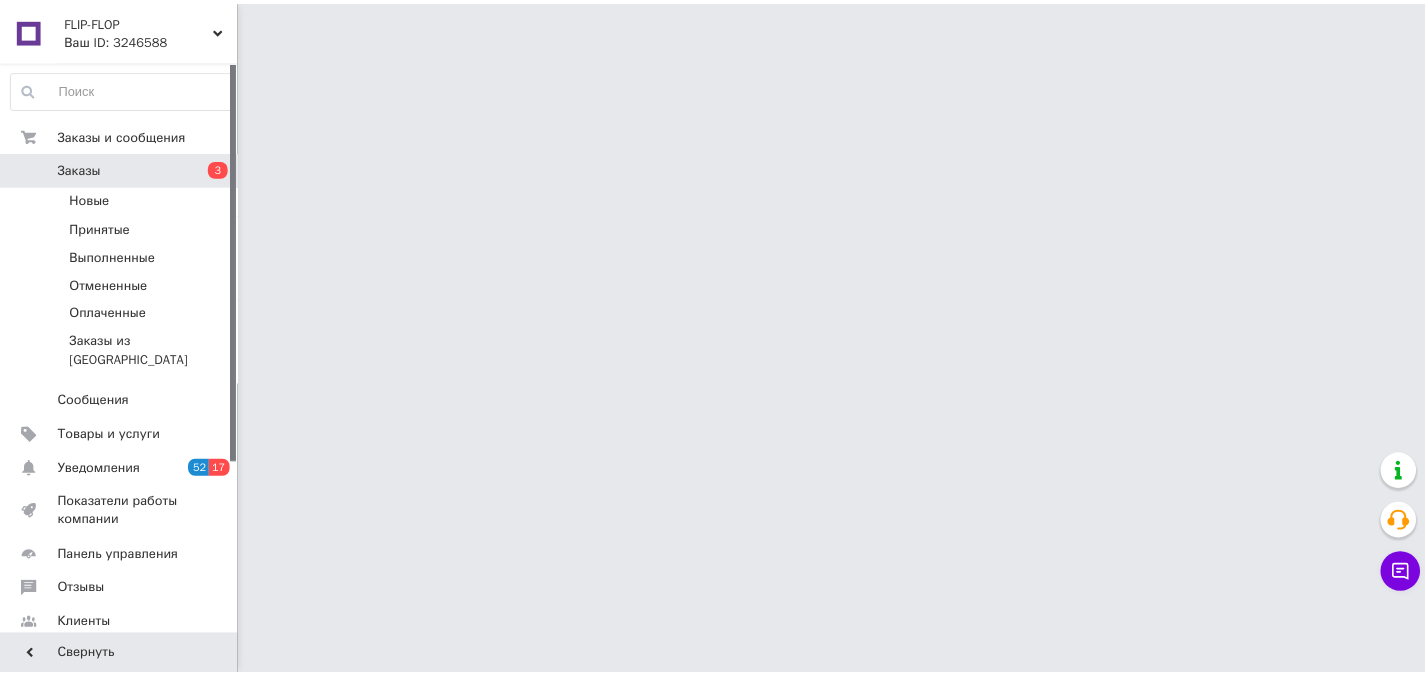 scroll, scrollTop: 0, scrollLeft: 0, axis: both 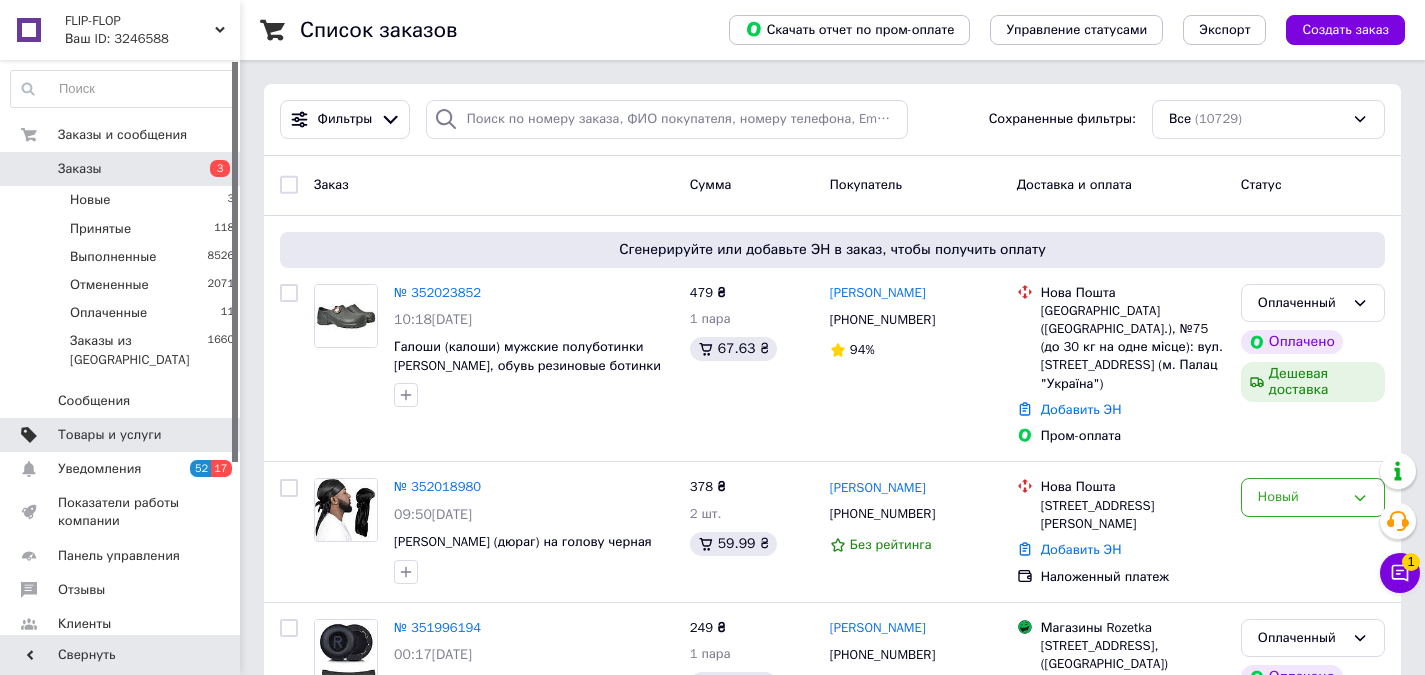 click on "Товары и услуги" at bounding box center [110, 435] 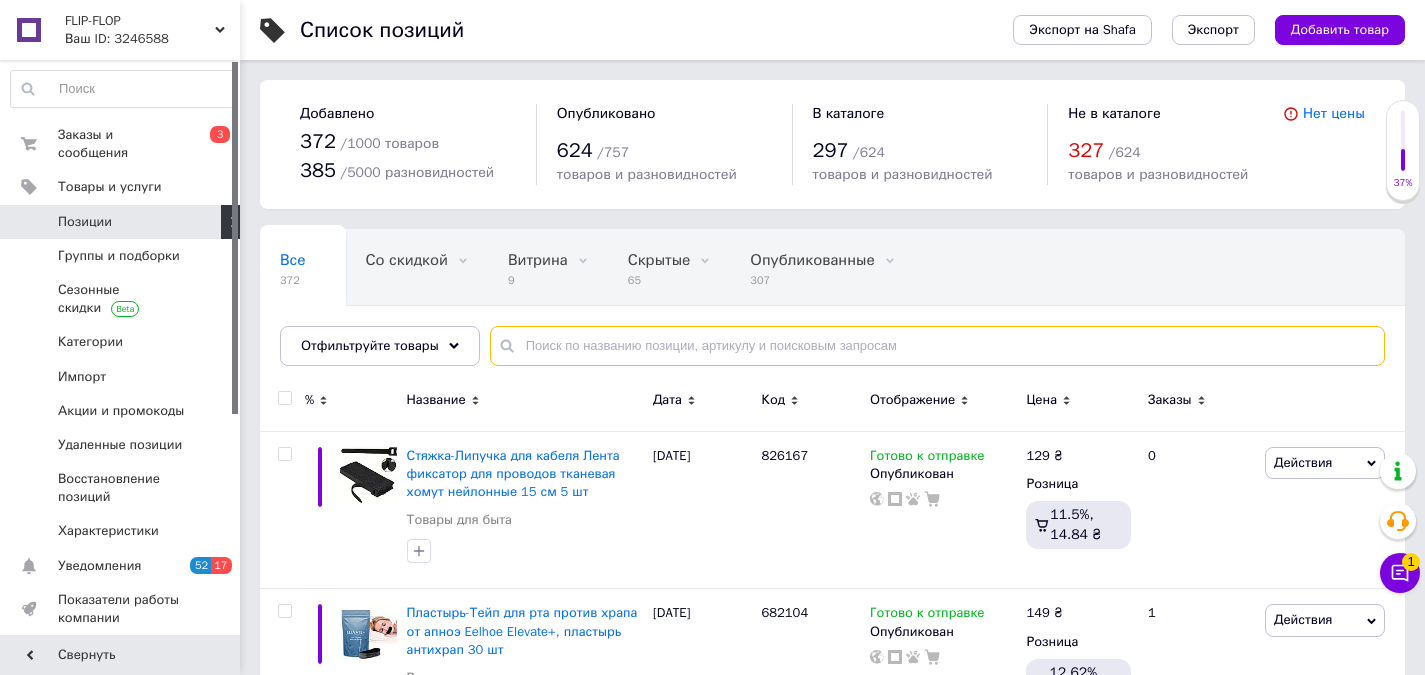 click at bounding box center [937, 346] 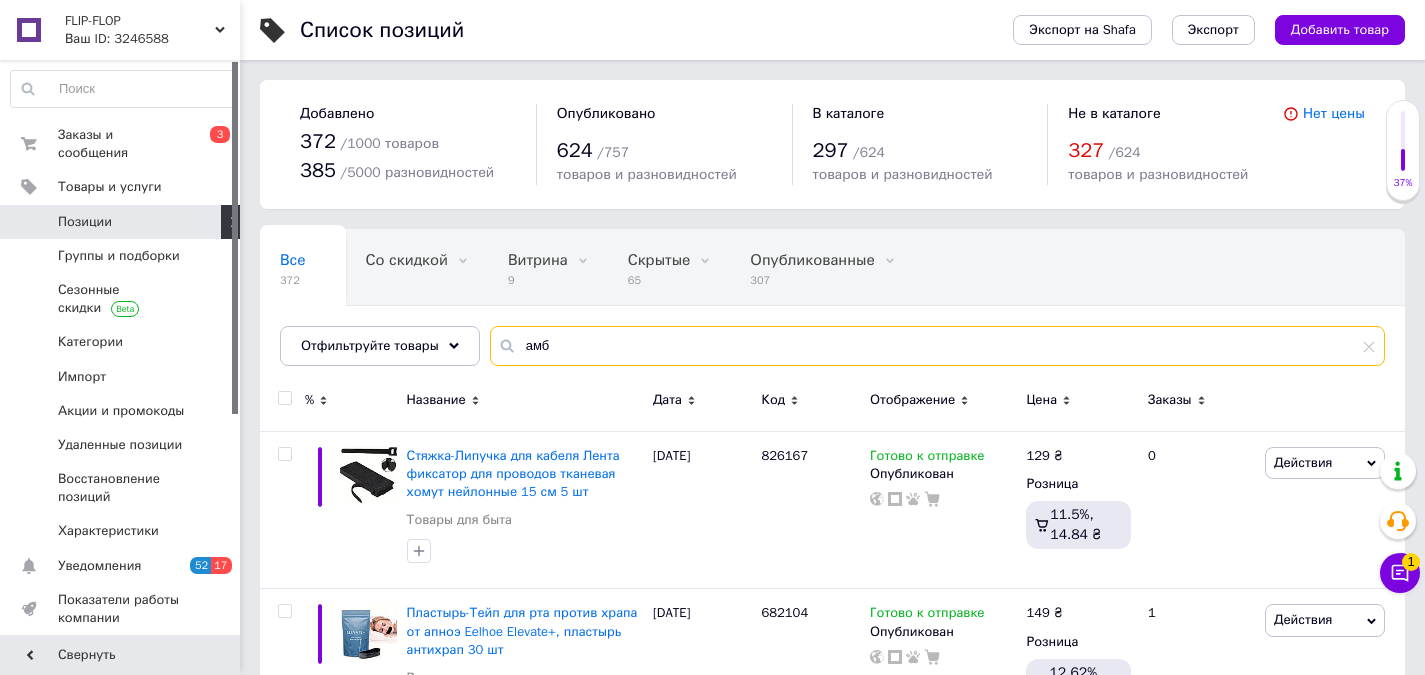 type on "амб" 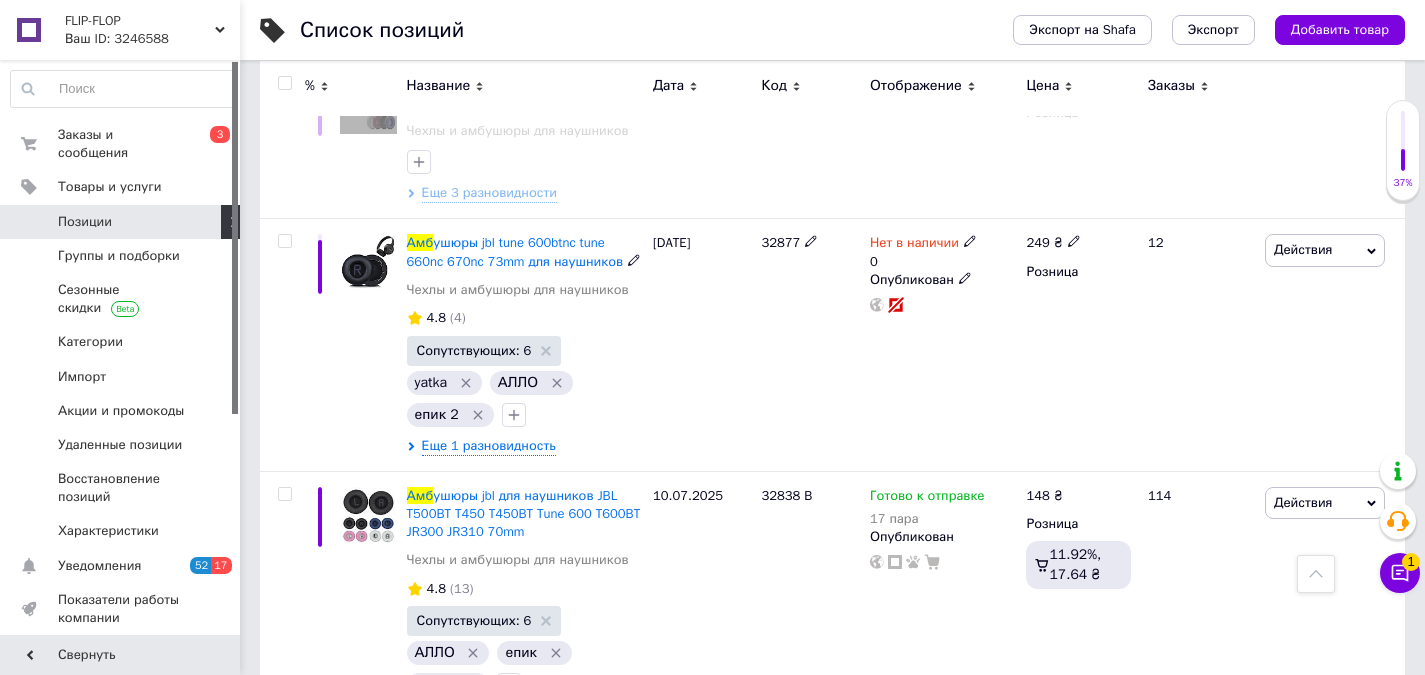 scroll, scrollTop: 379, scrollLeft: 0, axis: vertical 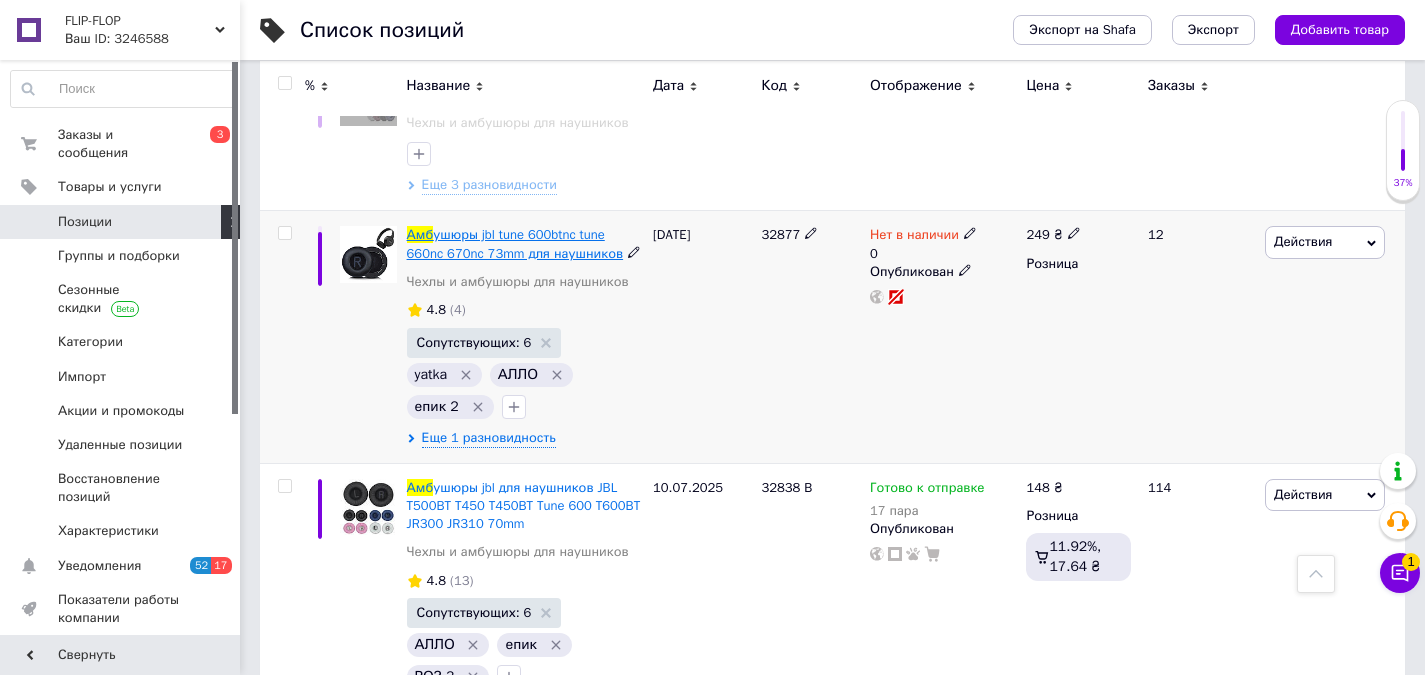 click on "ушюры jbl tune 600btnc tune 660nc 670nc 73mm для наушников" at bounding box center [515, 243] 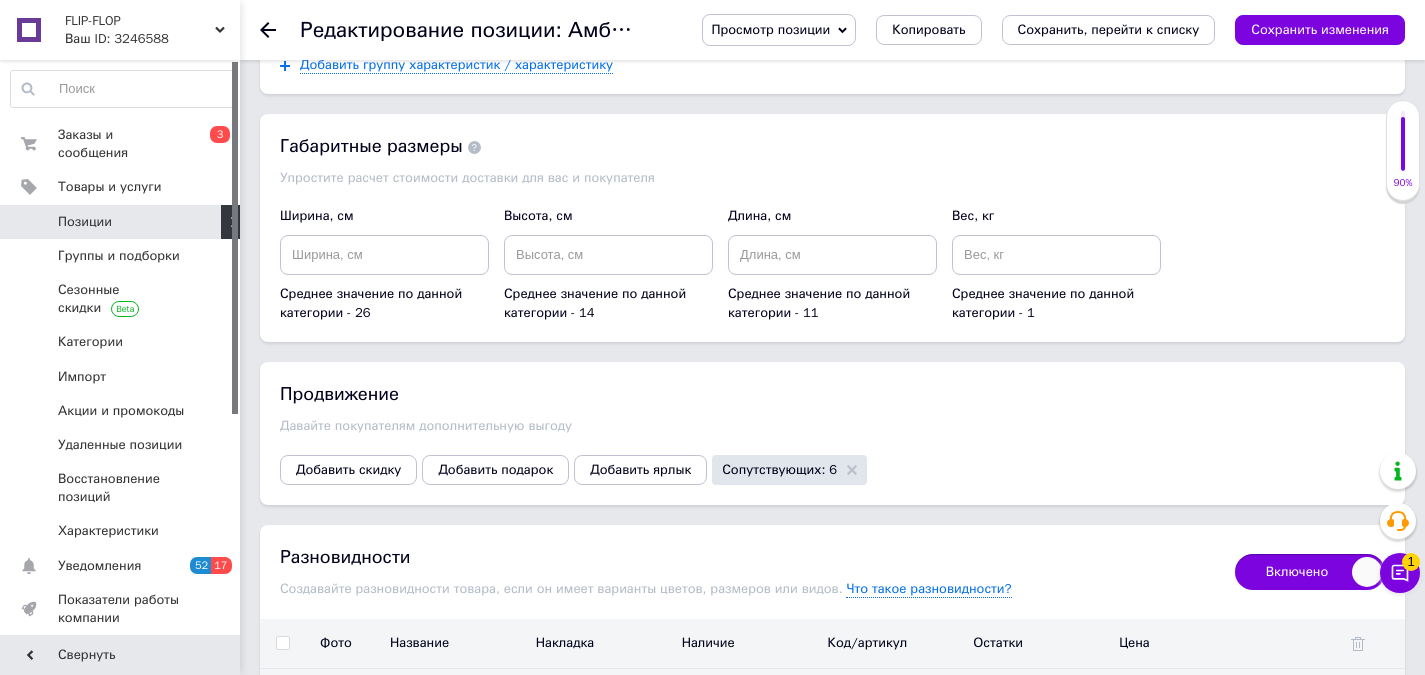 scroll, scrollTop: 2613, scrollLeft: 0, axis: vertical 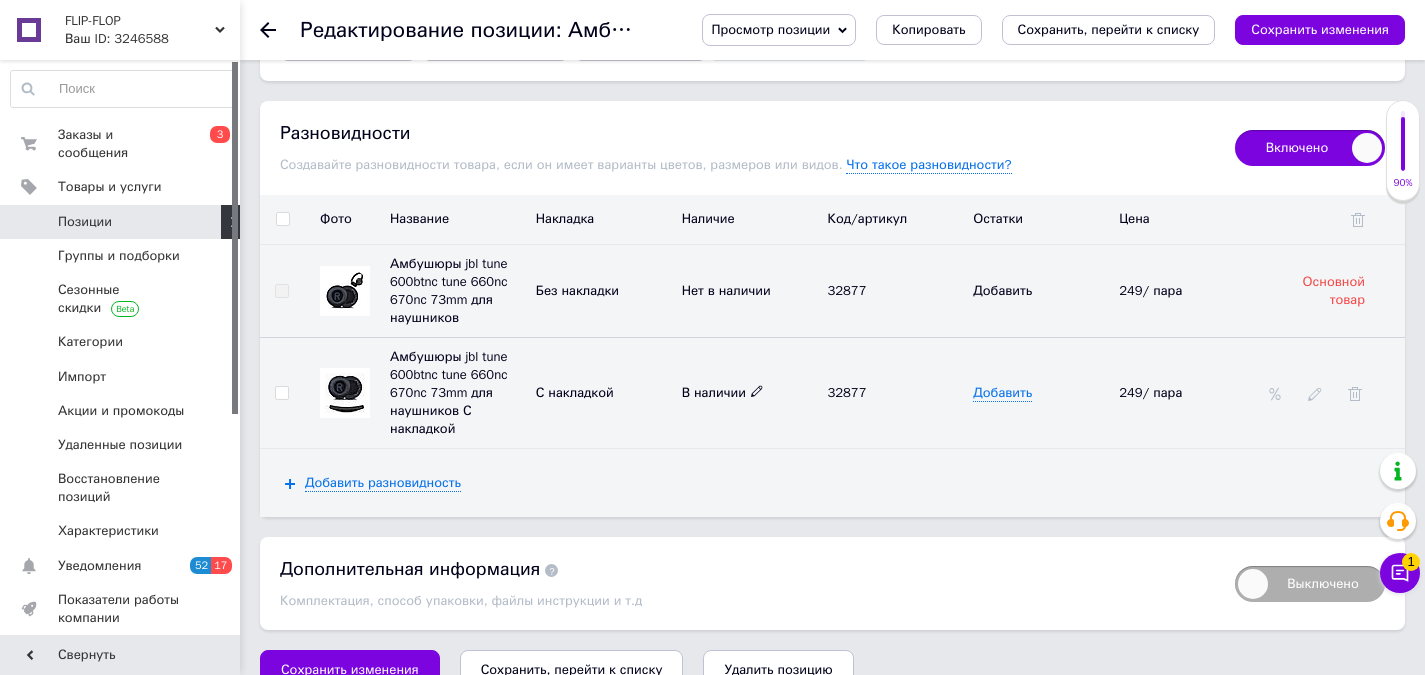 click 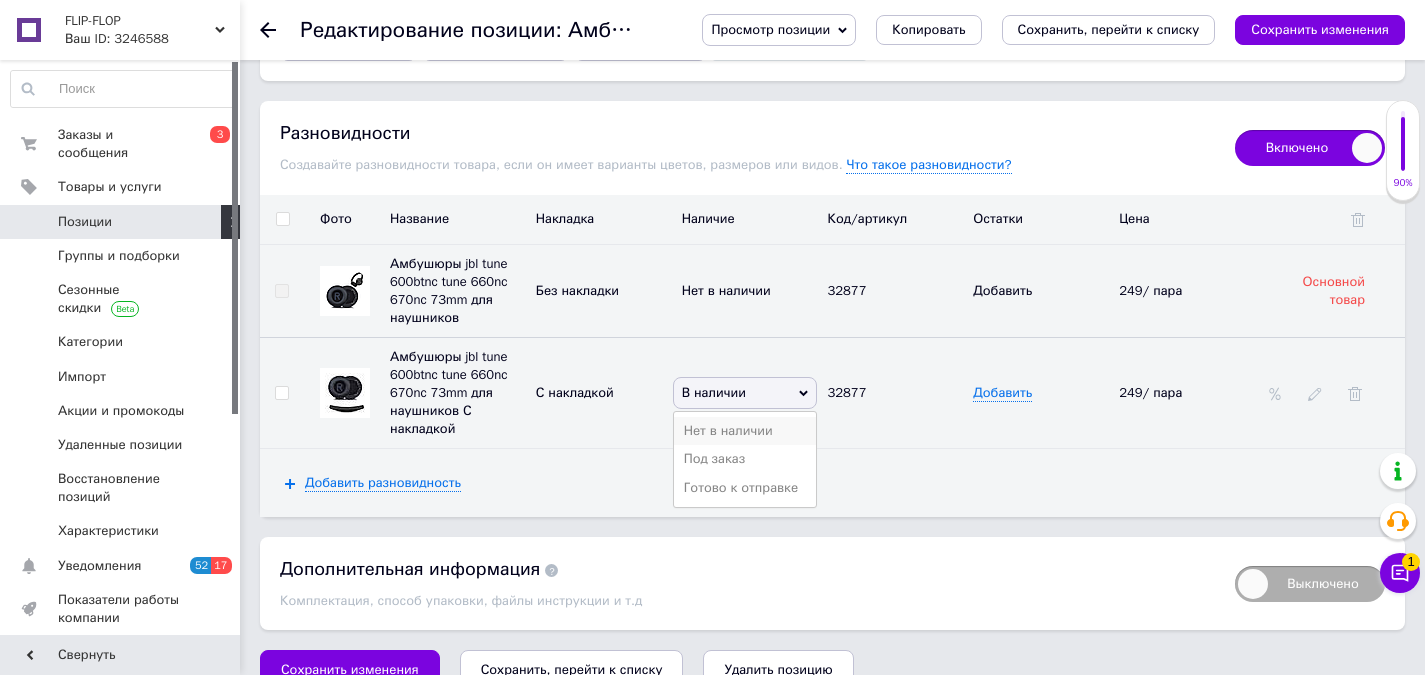 click on "Нет в наличии" at bounding box center (745, 431) 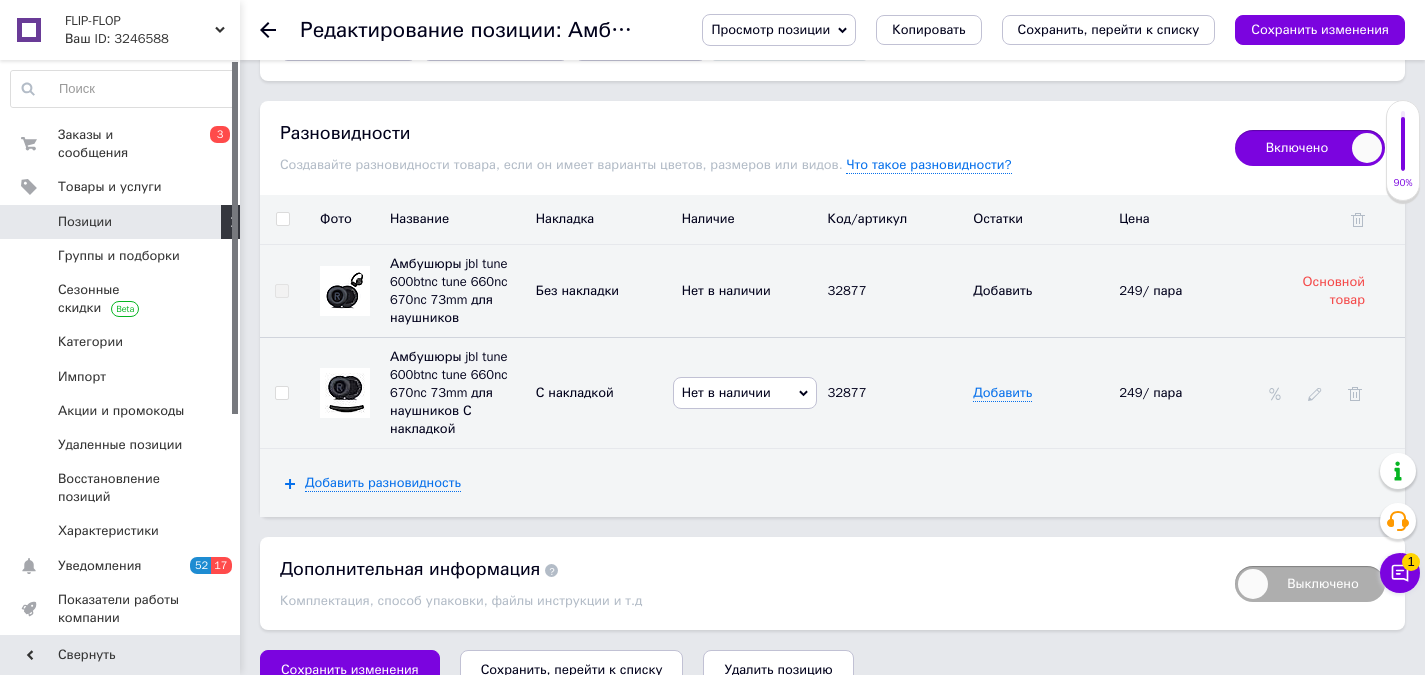 click on "Добавить разновидность" at bounding box center [832, 483] 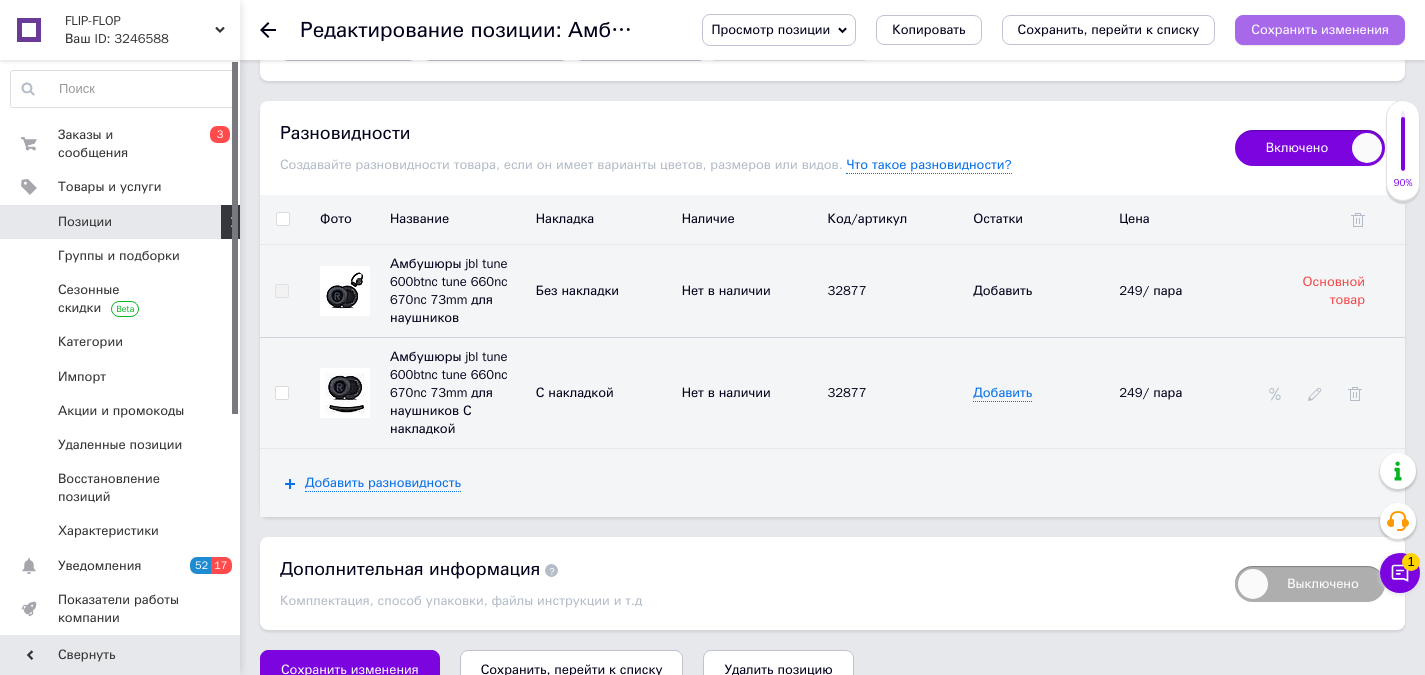 click on "Сохранить изменения" at bounding box center (1320, 30) 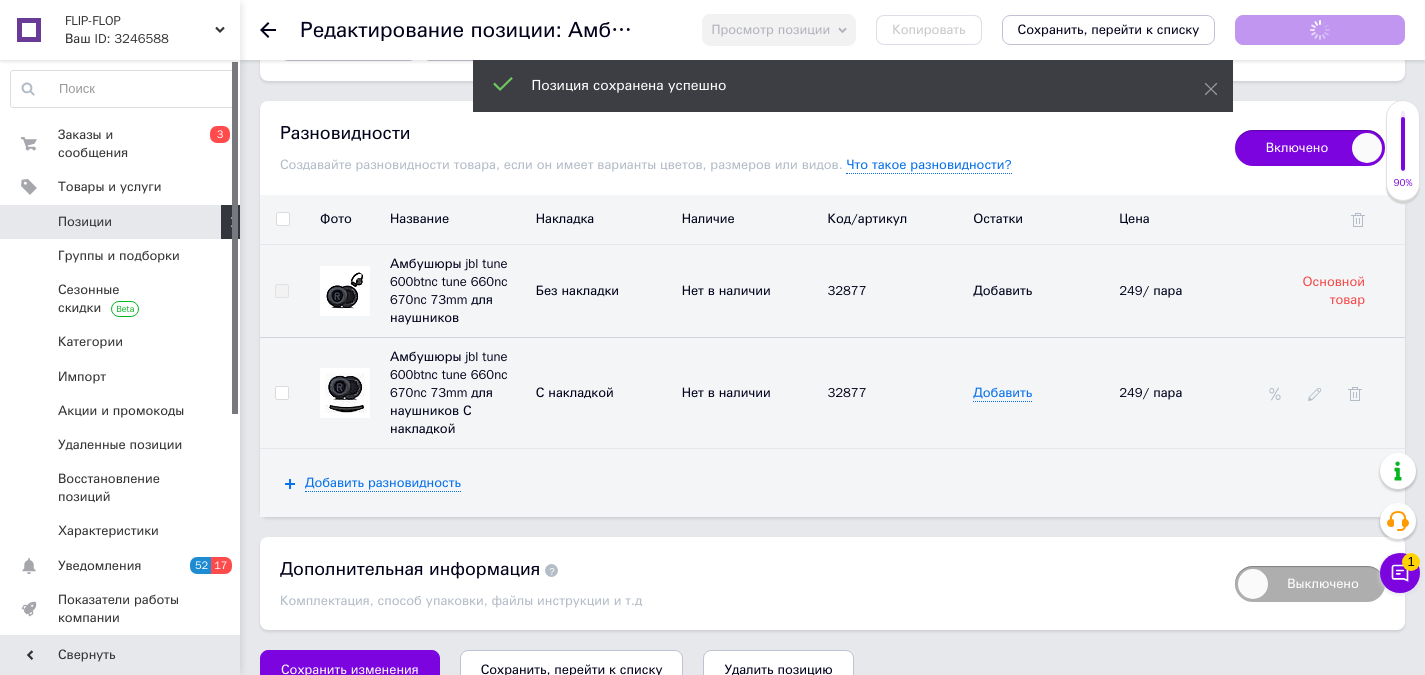 click 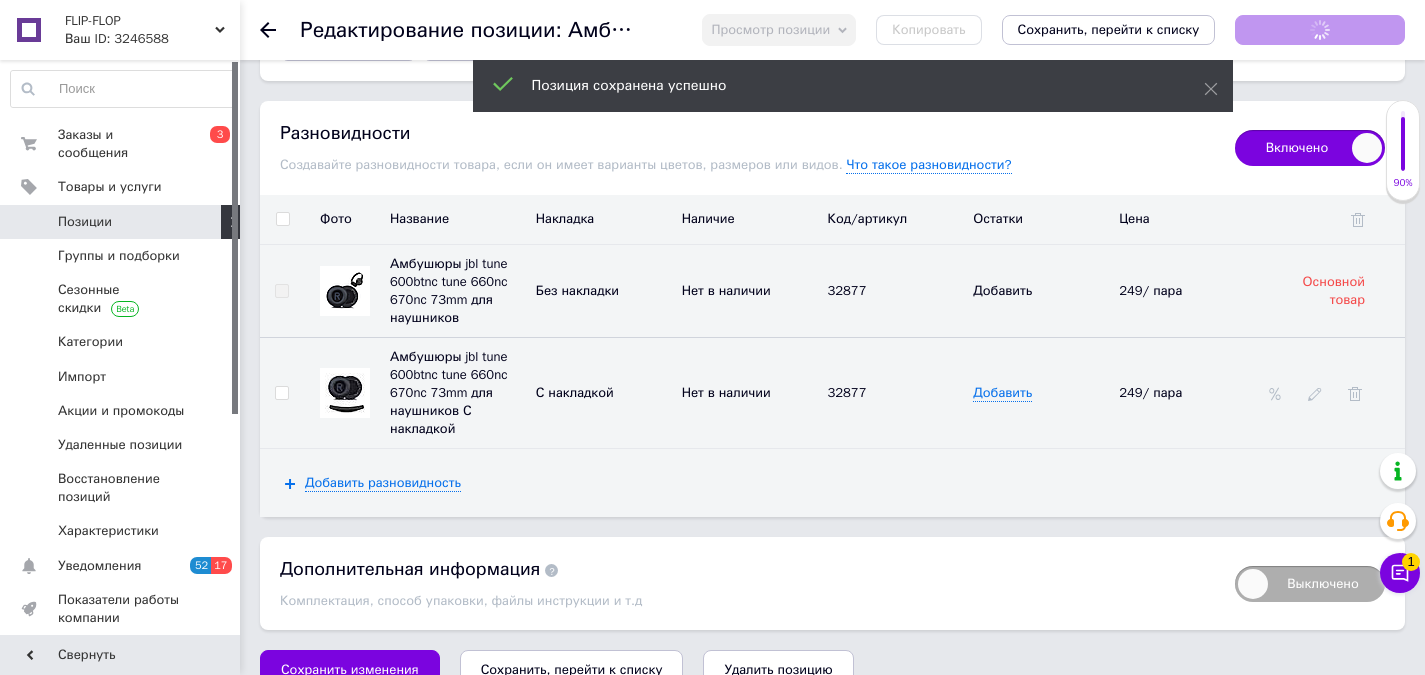scroll, scrollTop: 0, scrollLeft: 0, axis: both 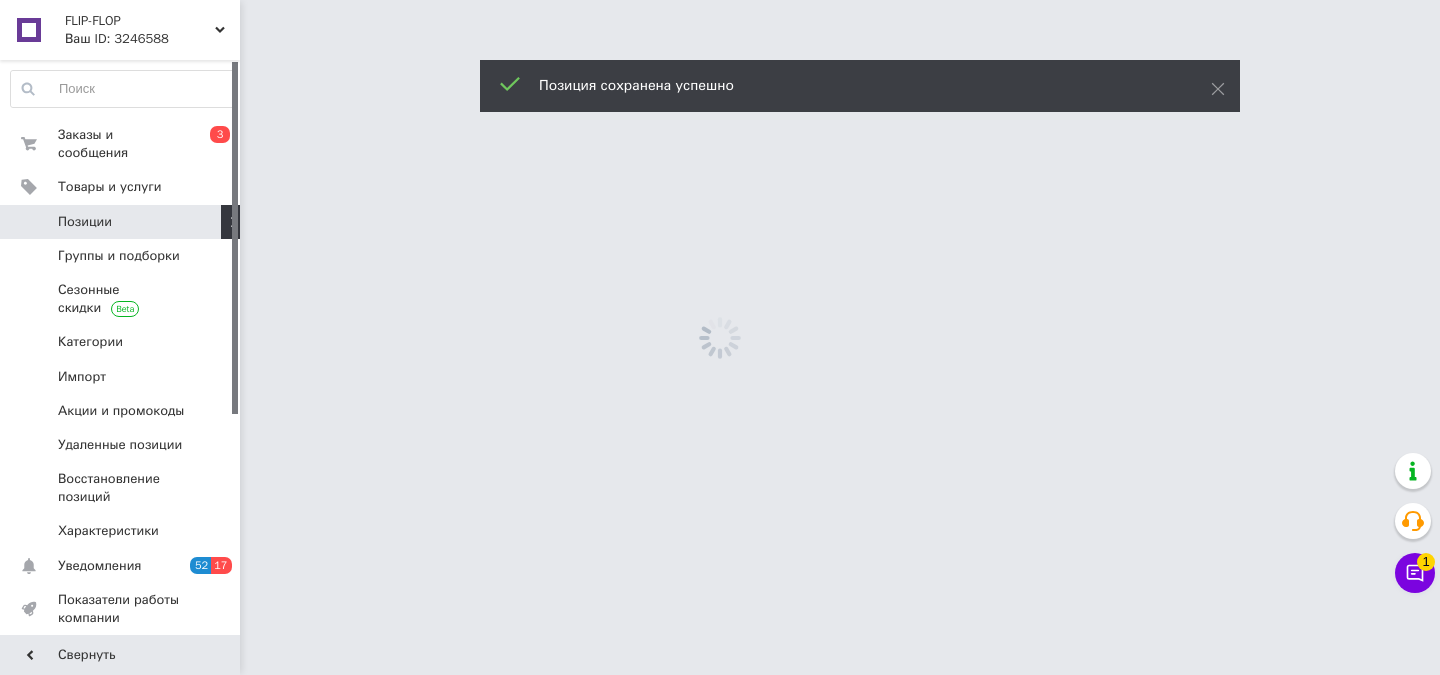 click on "FLIP-FLOP" at bounding box center [140, 21] 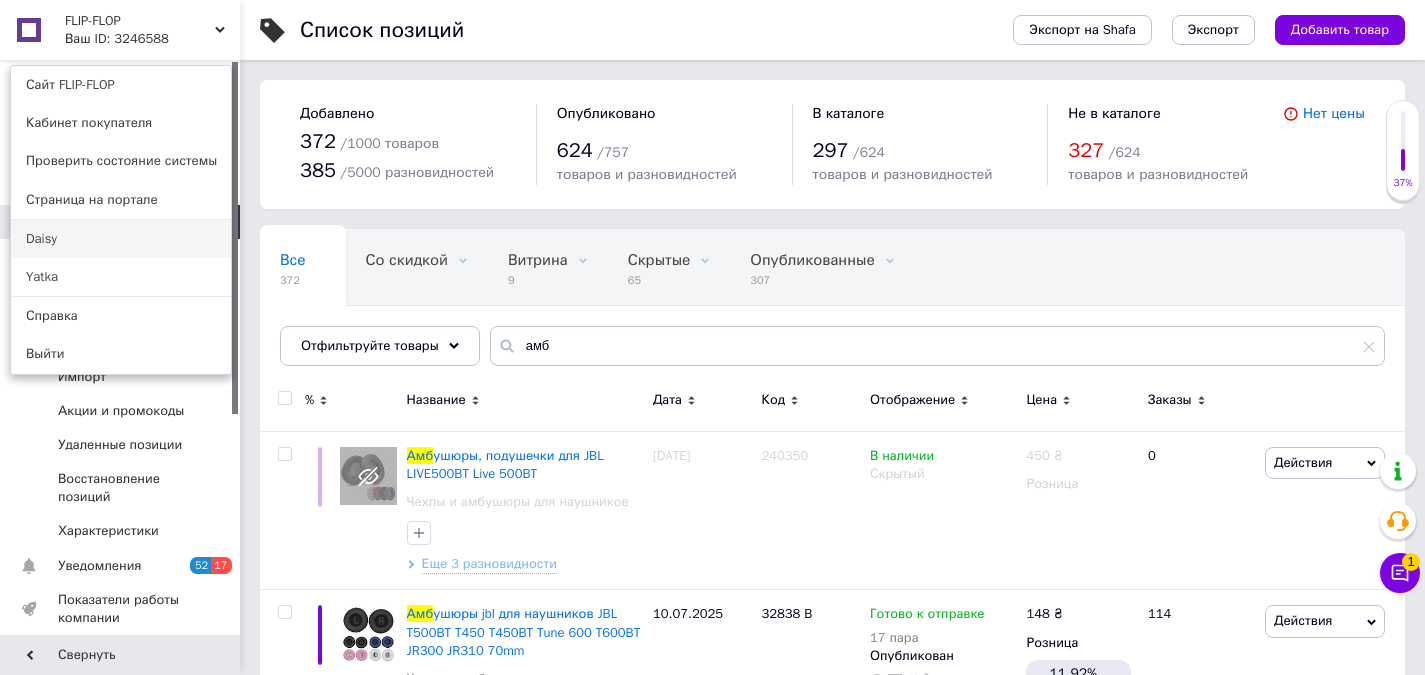 click on "Daisy" at bounding box center (121, 239) 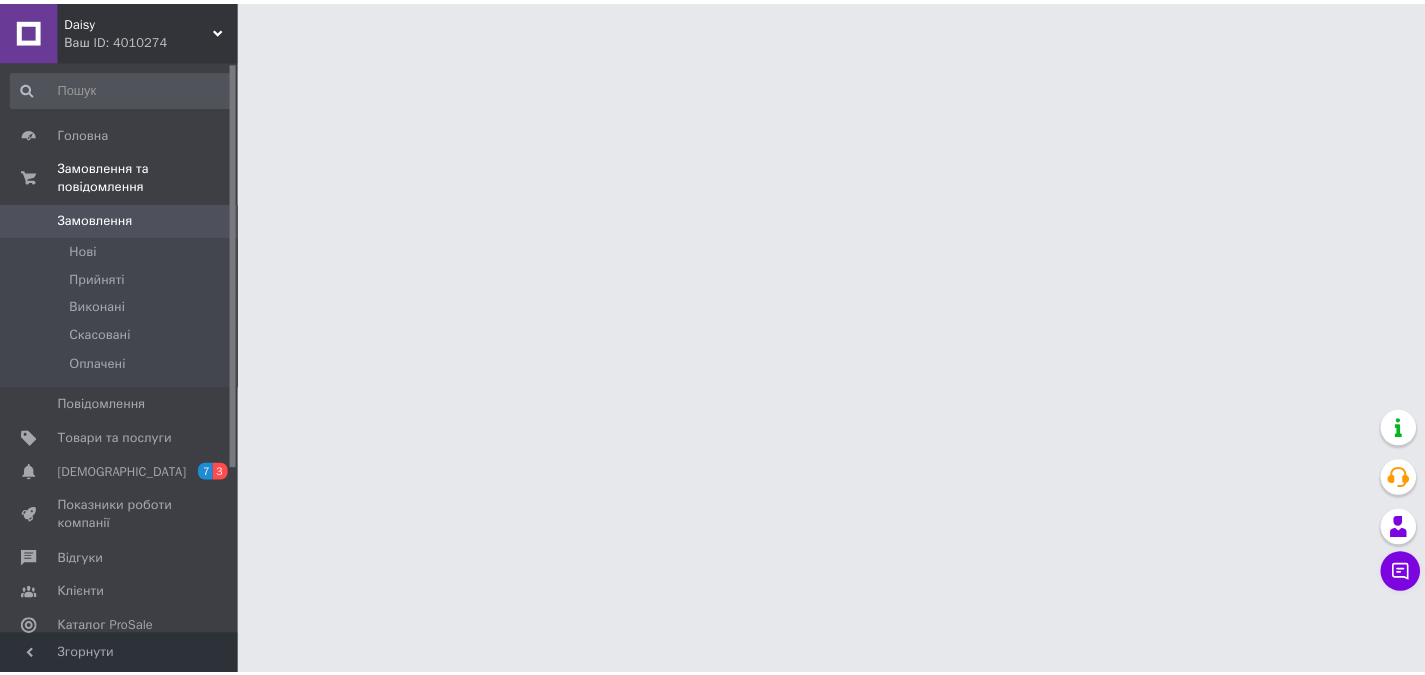 scroll, scrollTop: 0, scrollLeft: 0, axis: both 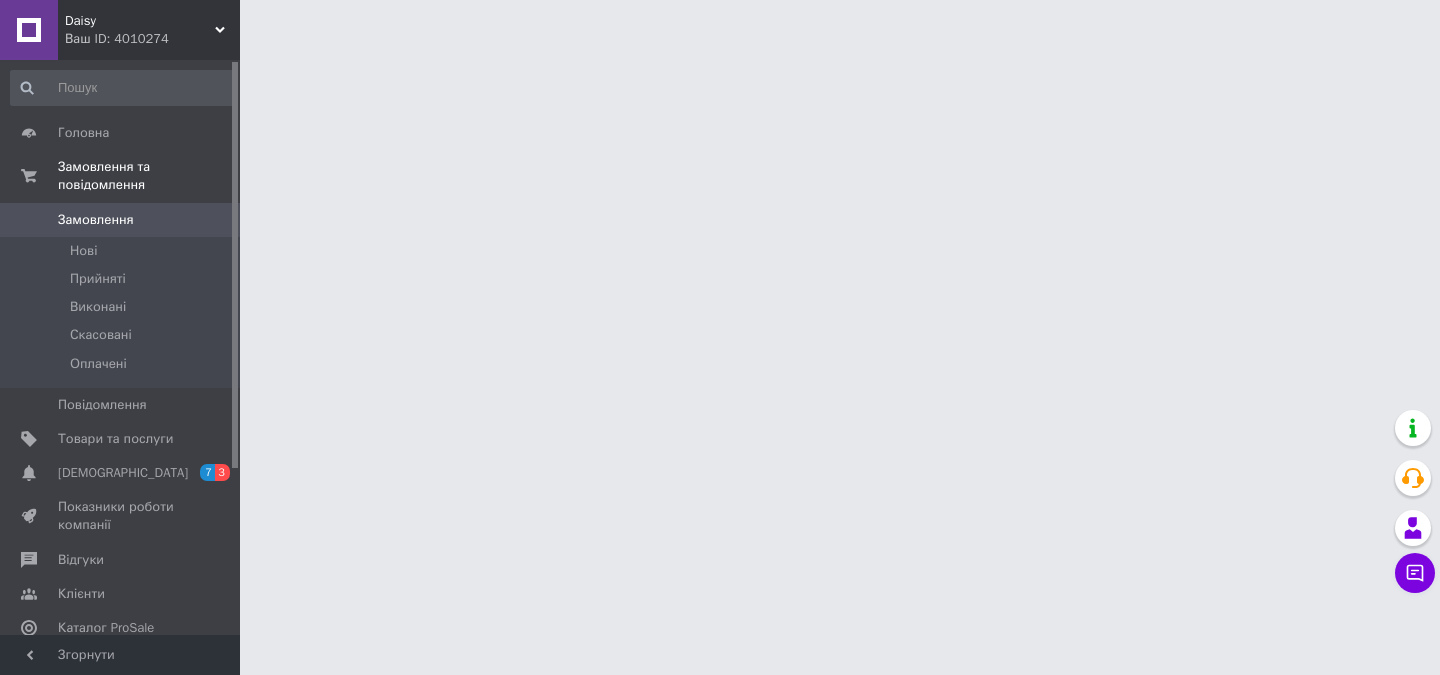 click on "Ваш ID: 4010274" at bounding box center [152, 39] 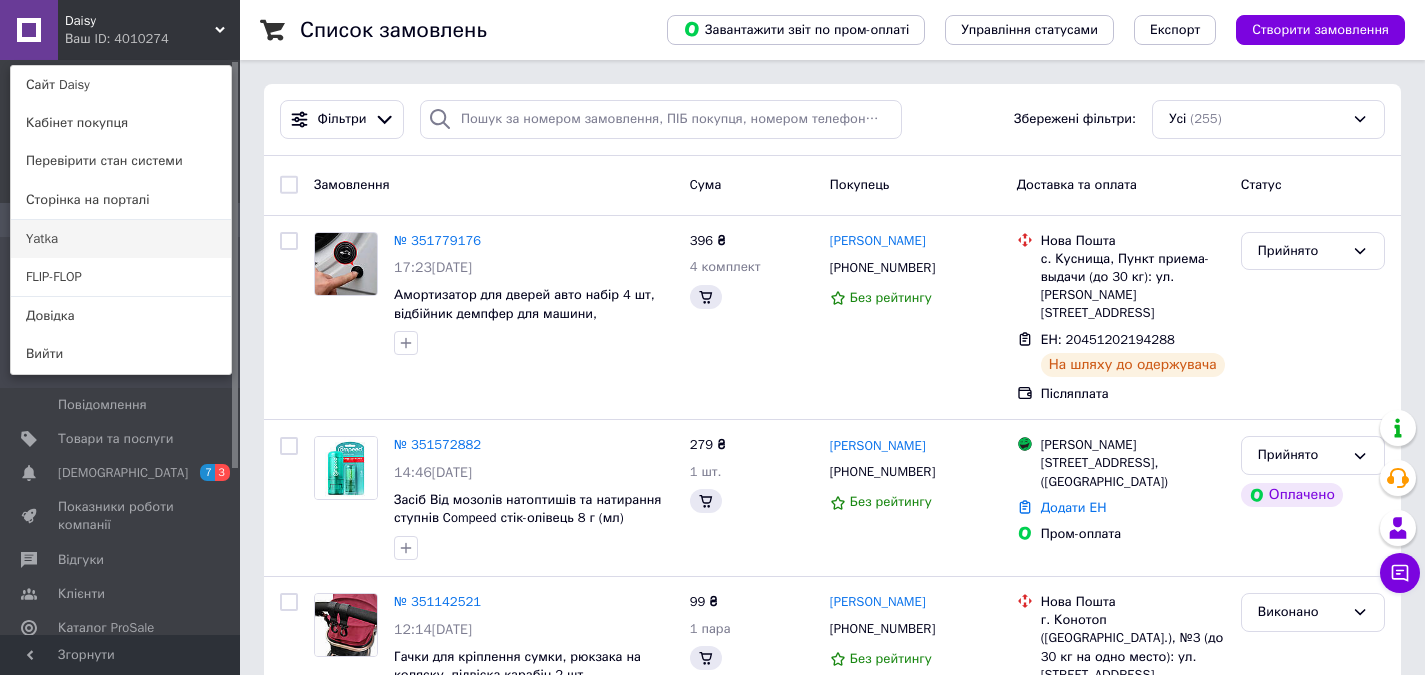 click on "Yatka" at bounding box center (121, 239) 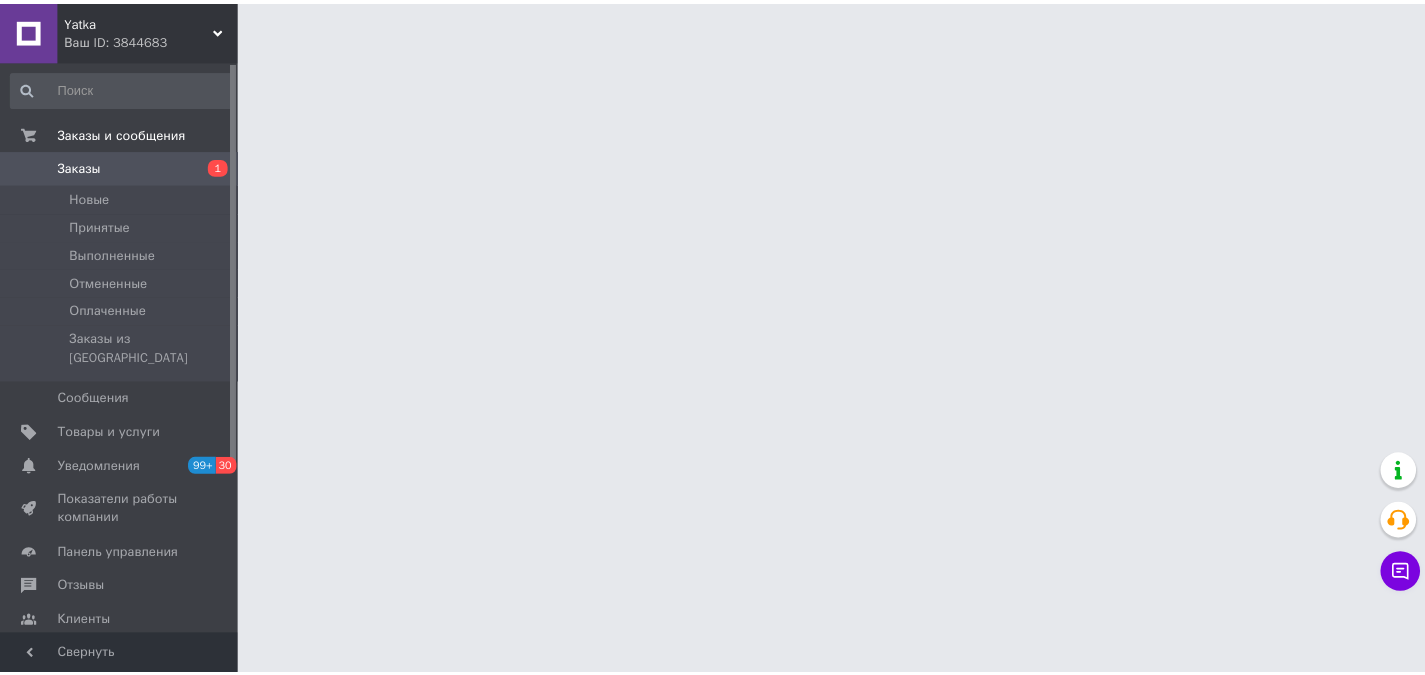 scroll, scrollTop: 0, scrollLeft: 0, axis: both 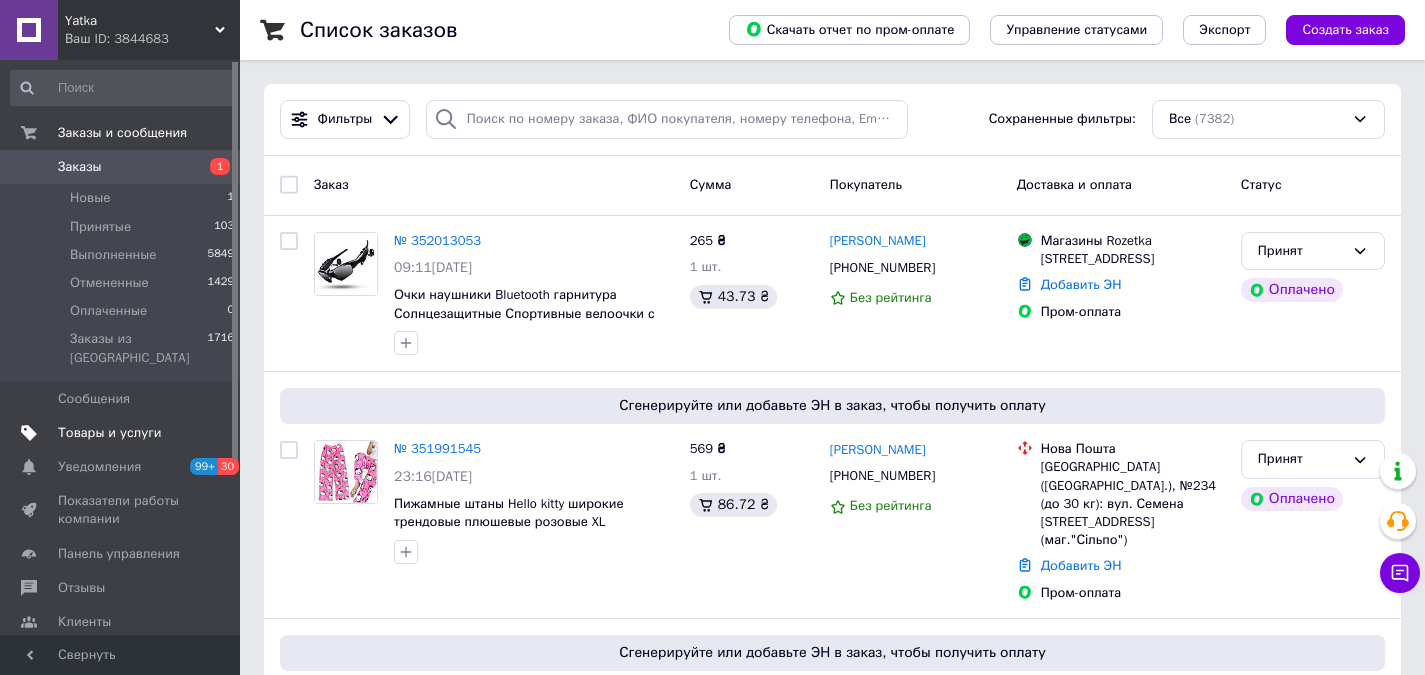 click on "Товары и услуги" at bounding box center [110, 433] 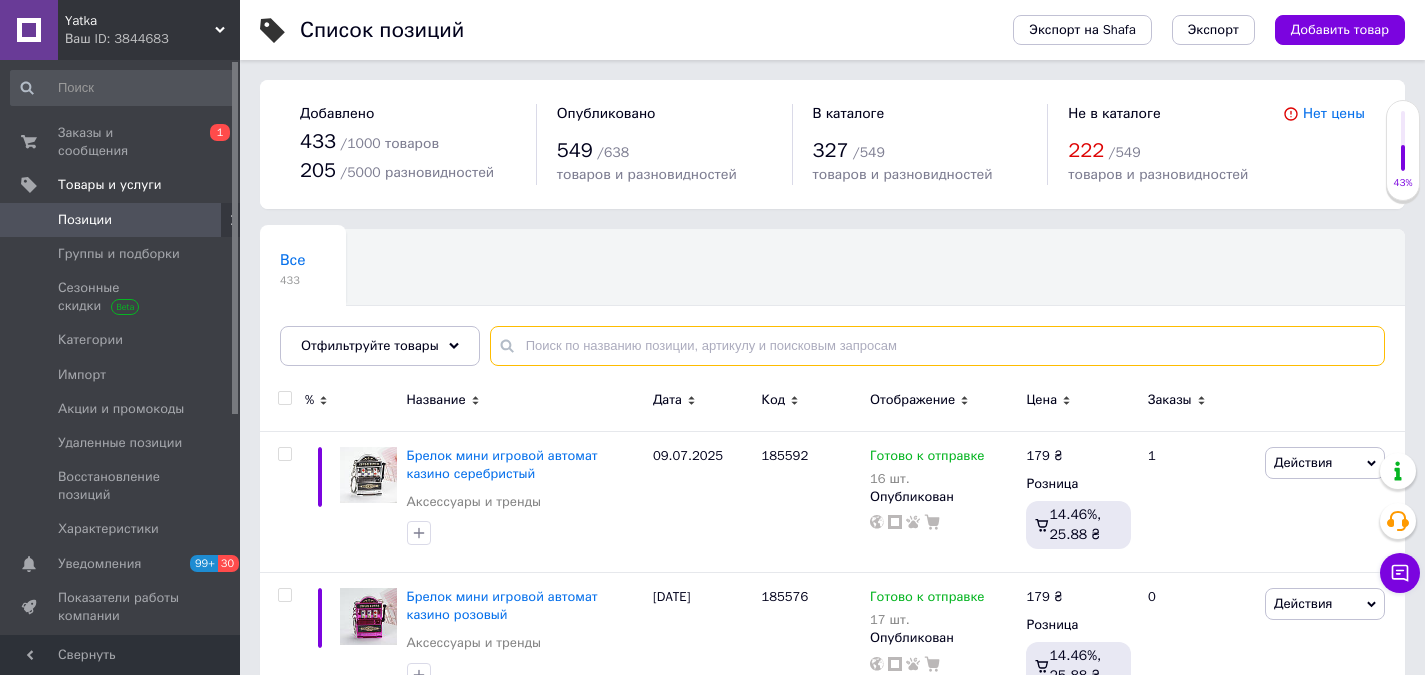 click at bounding box center (937, 346) 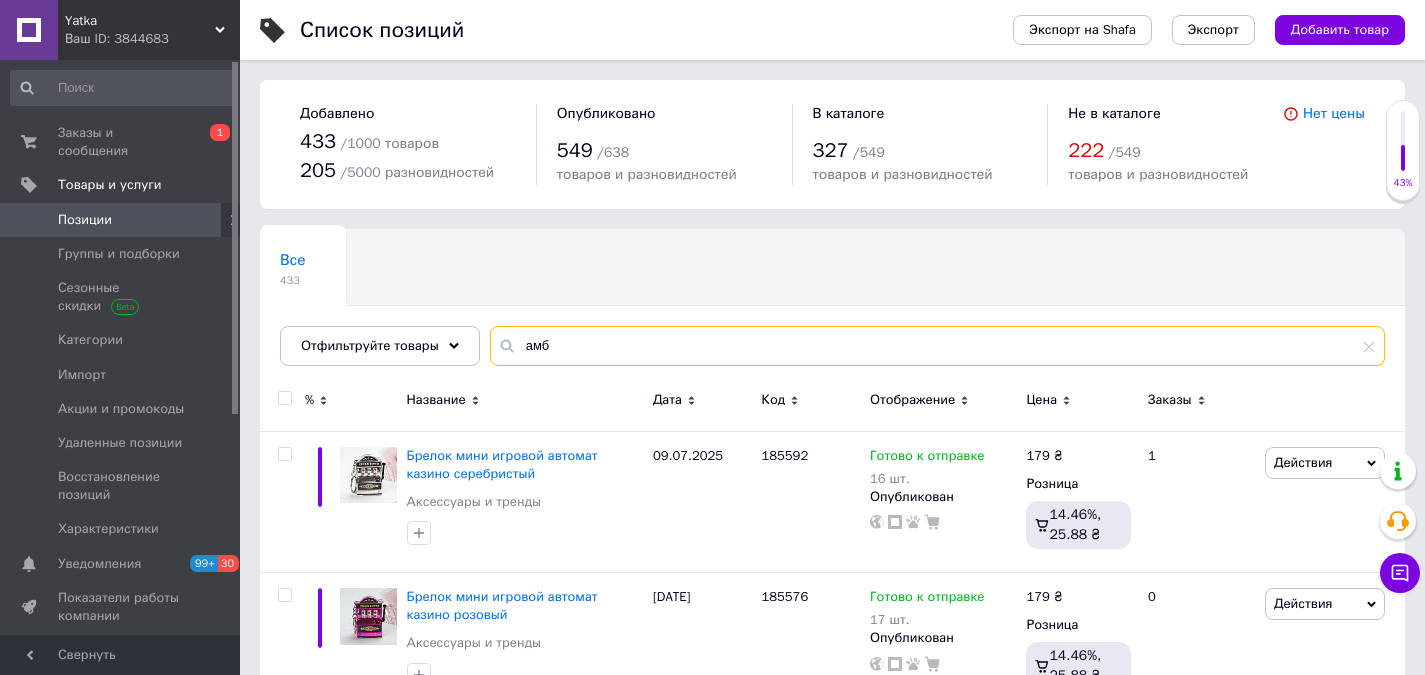 type on "амб" 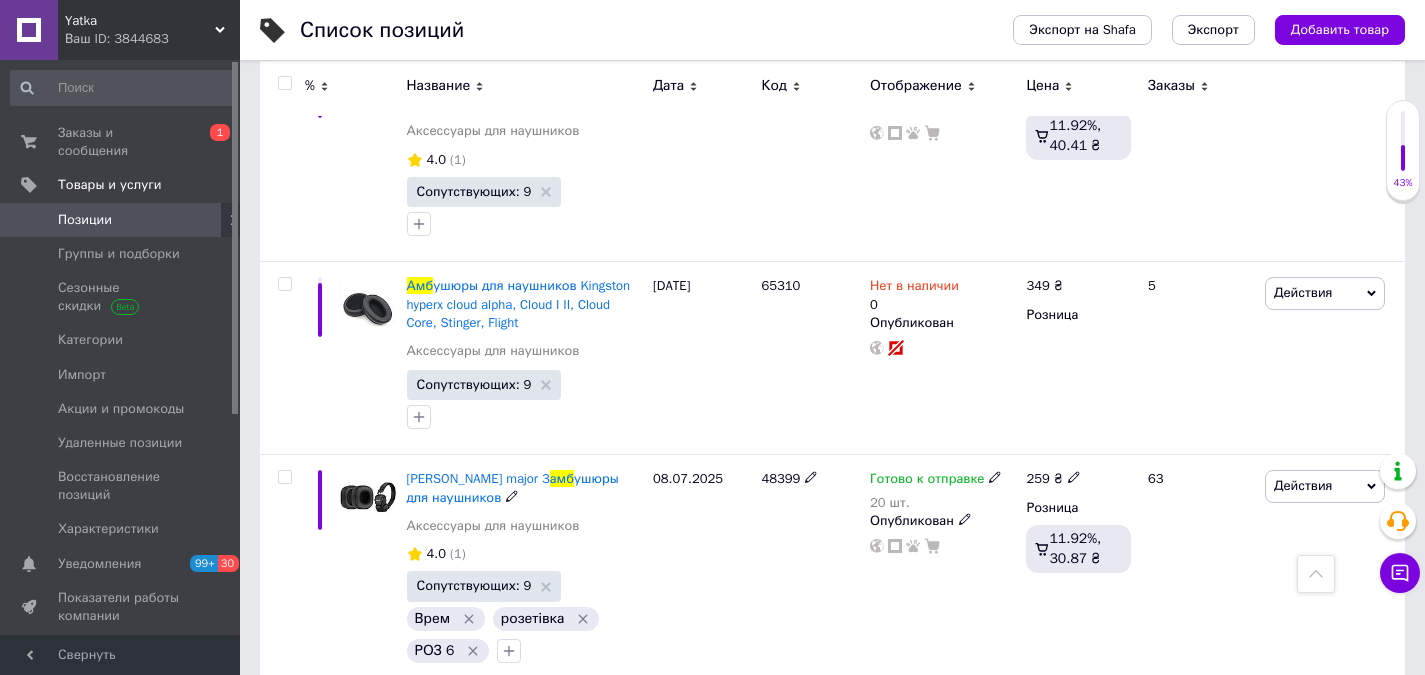 scroll, scrollTop: 1075, scrollLeft: 0, axis: vertical 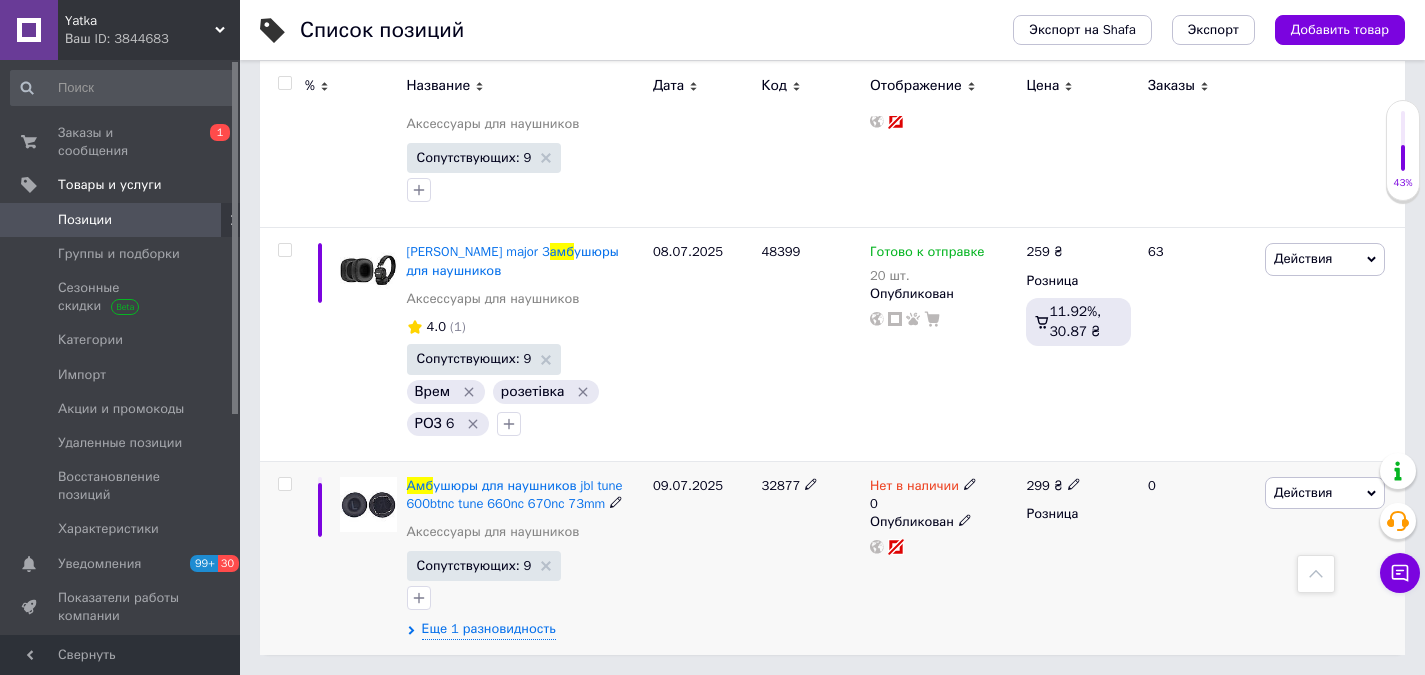 click on "Амб ушюры для наушников jbl tune 600btnc tune 660nc 670nc 73mm" at bounding box center (525, 495) 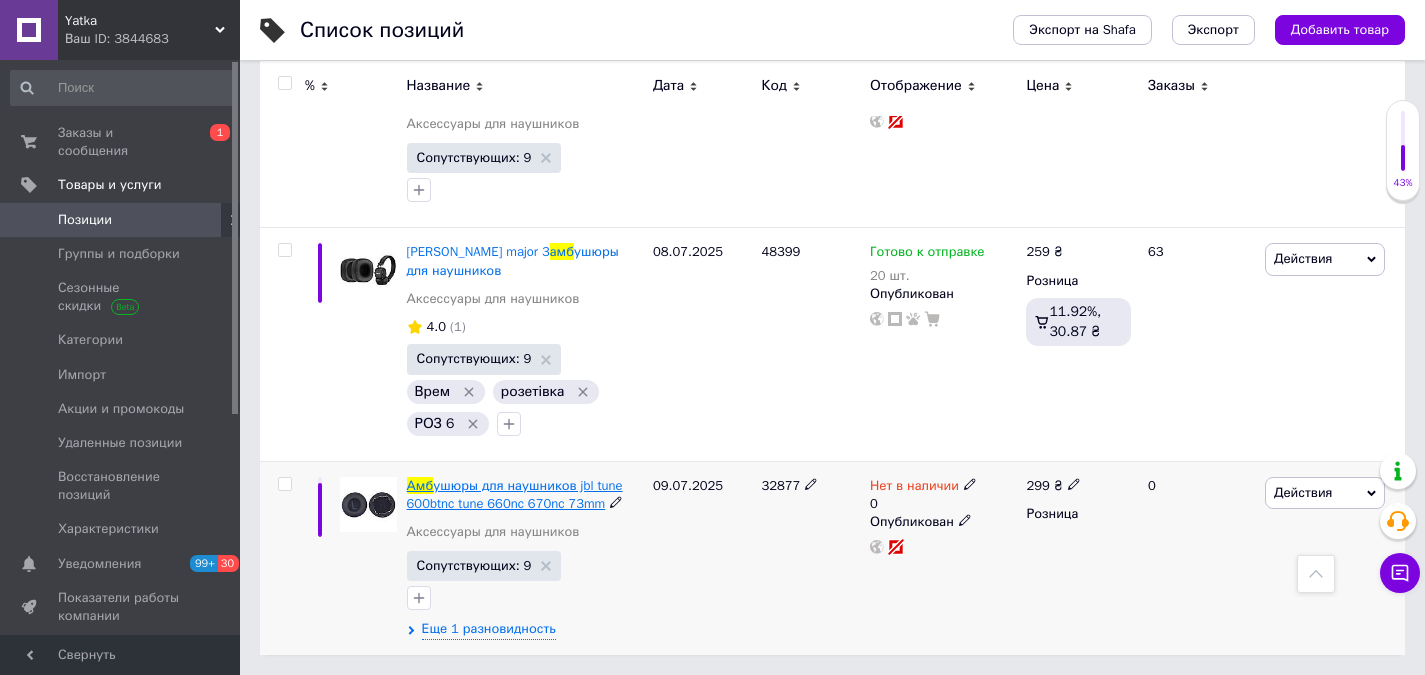 click on "ушюры для наушников jbl tune 600btnc tune 660nc 670nc 73mm" at bounding box center (515, 494) 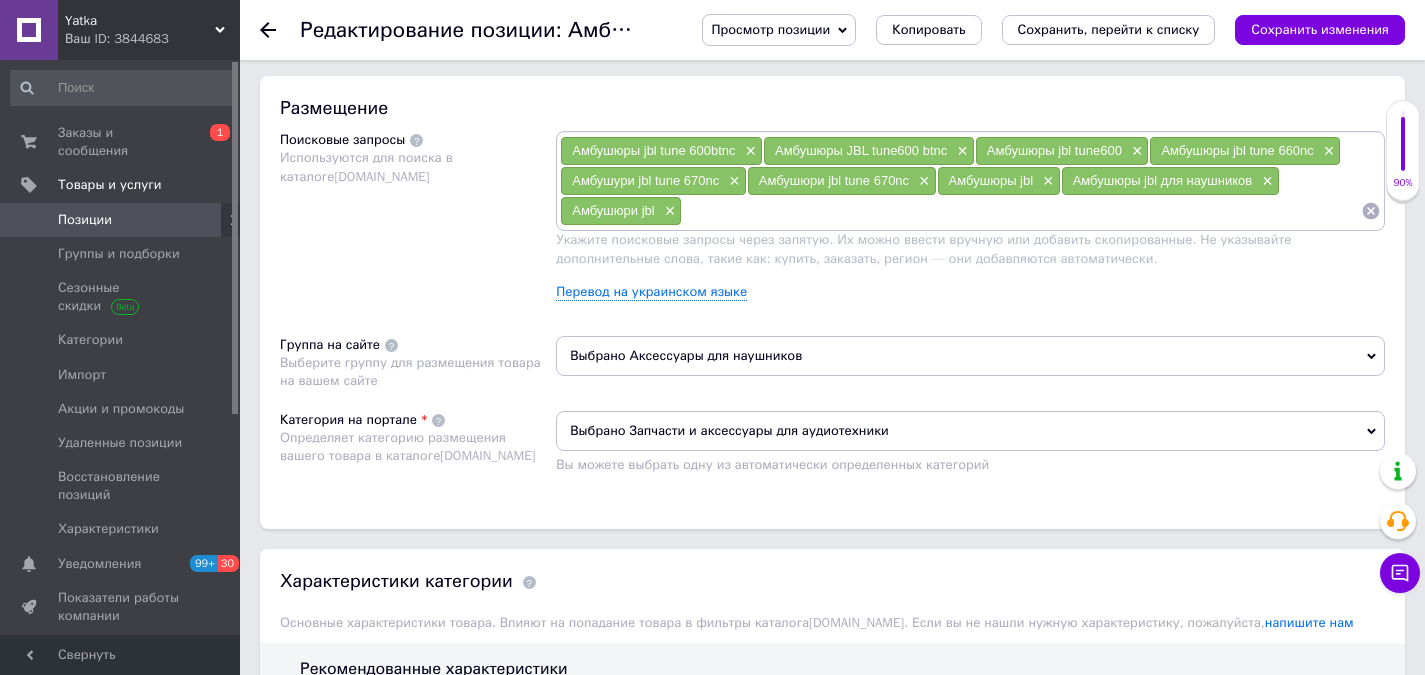 scroll, scrollTop: 675, scrollLeft: 0, axis: vertical 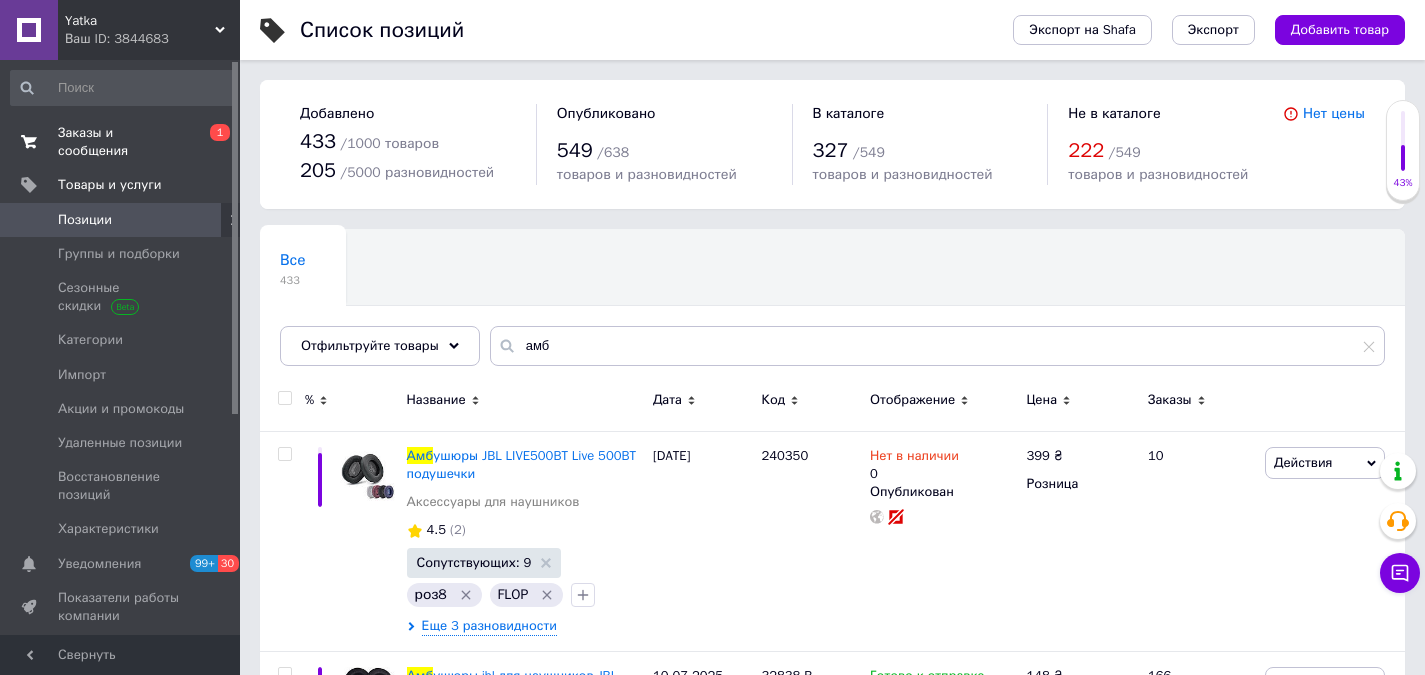 click on "Заказы и сообщения 0 1" at bounding box center (123, 142) 